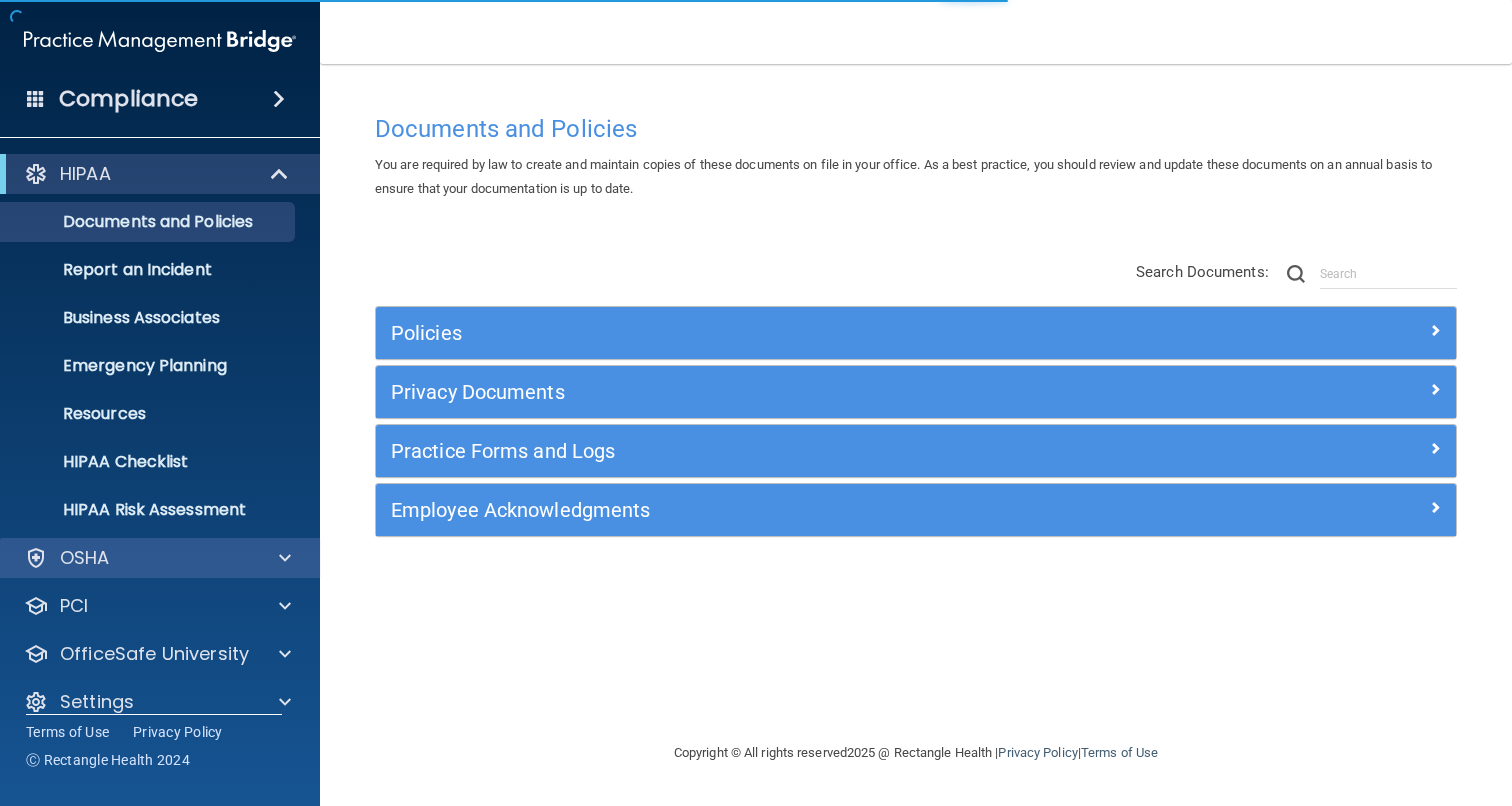 scroll, scrollTop: 0, scrollLeft: 0, axis: both 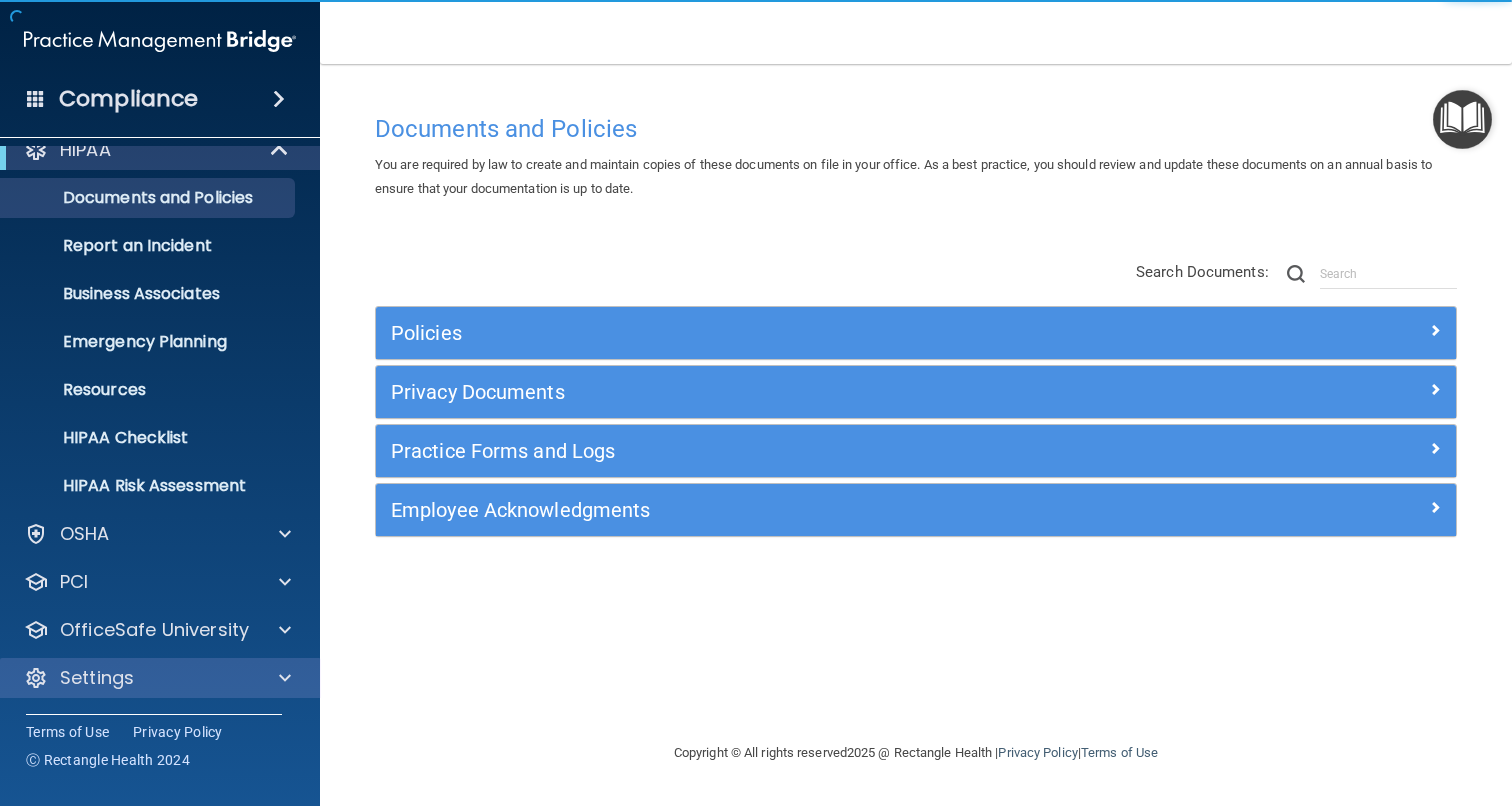 click on "Settings" at bounding box center (97, 678) 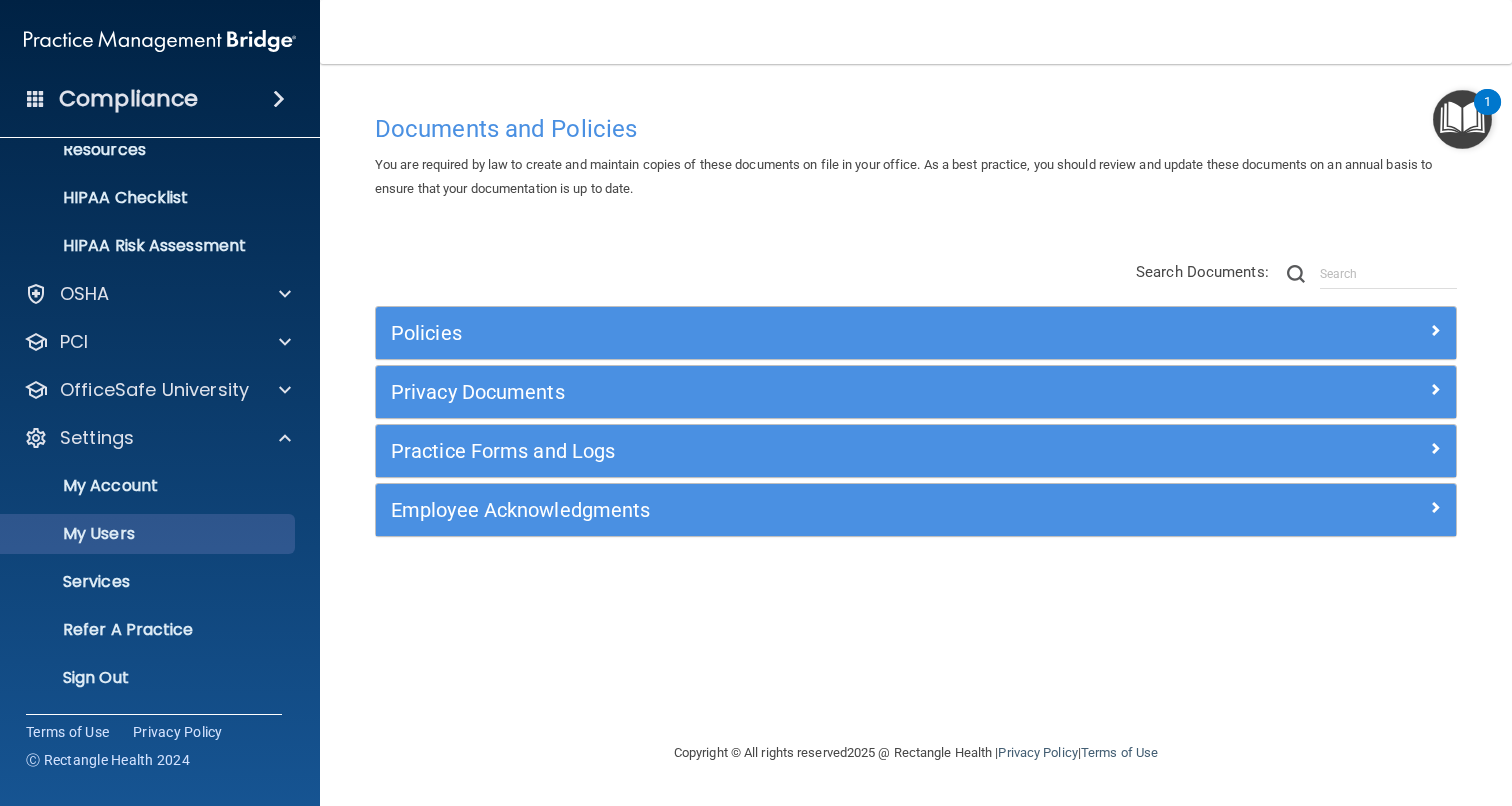 scroll, scrollTop: 264, scrollLeft: 0, axis: vertical 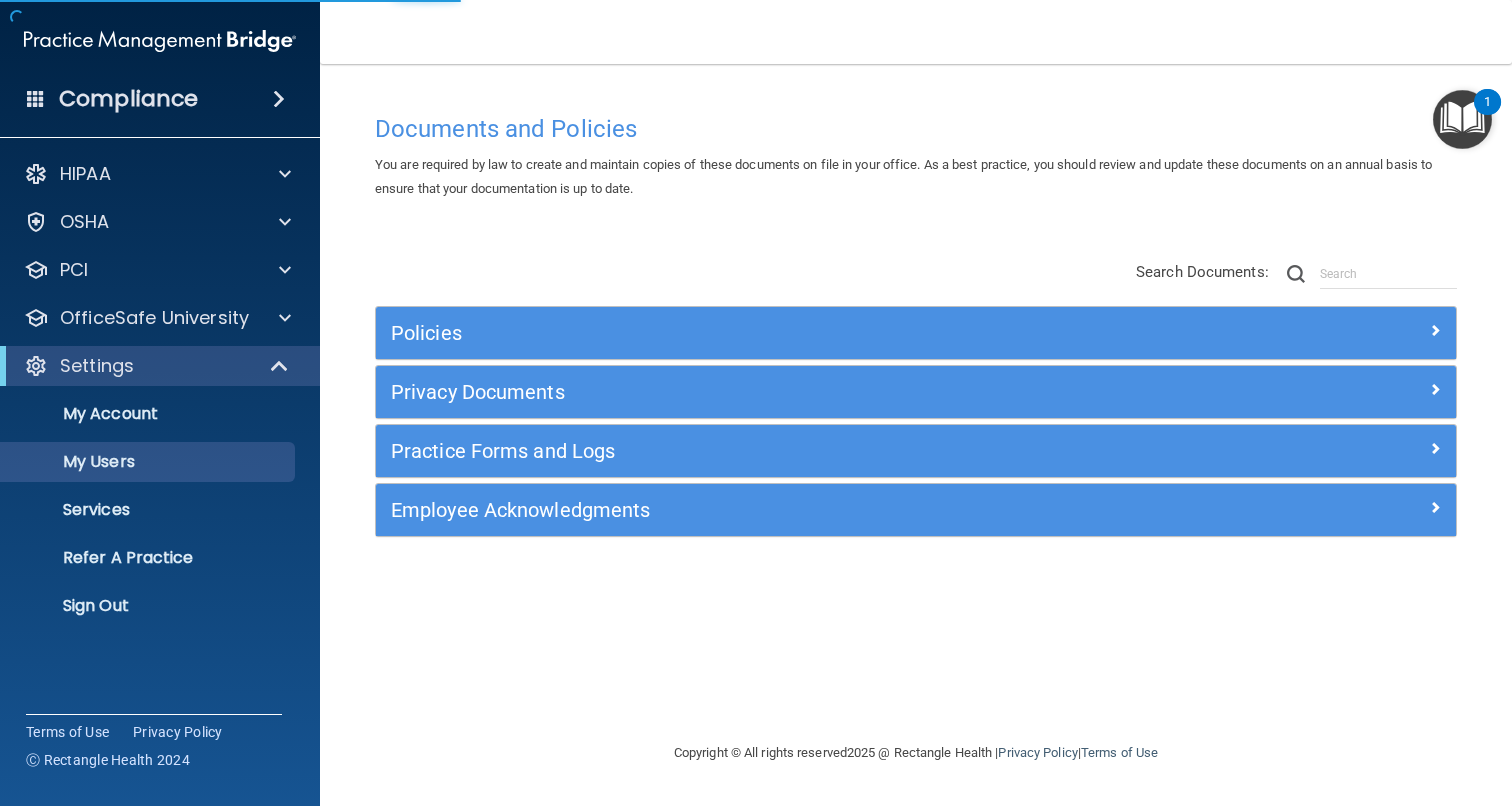 select on "20" 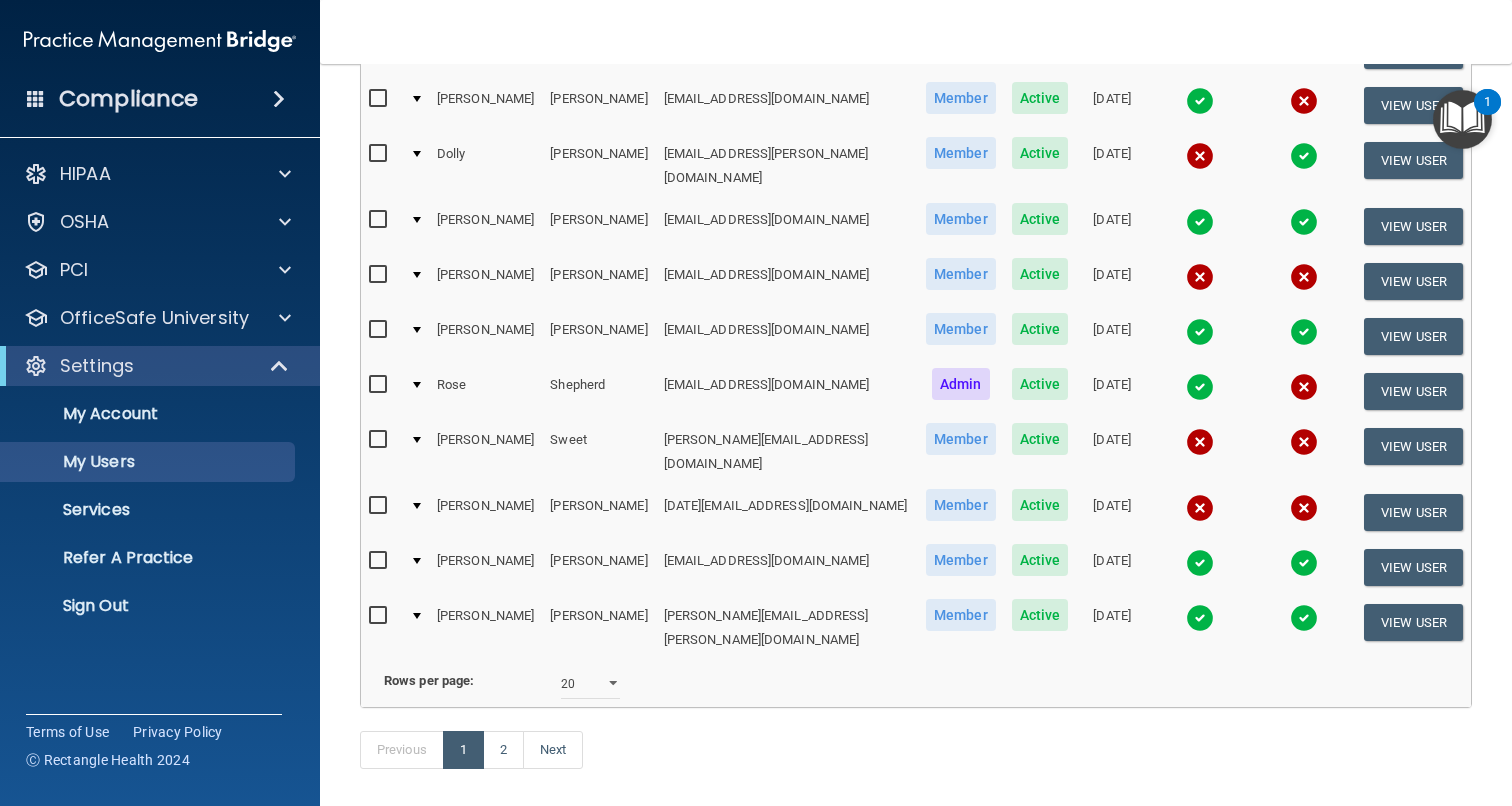 scroll, scrollTop: 818, scrollLeft: 0, axis: vertical 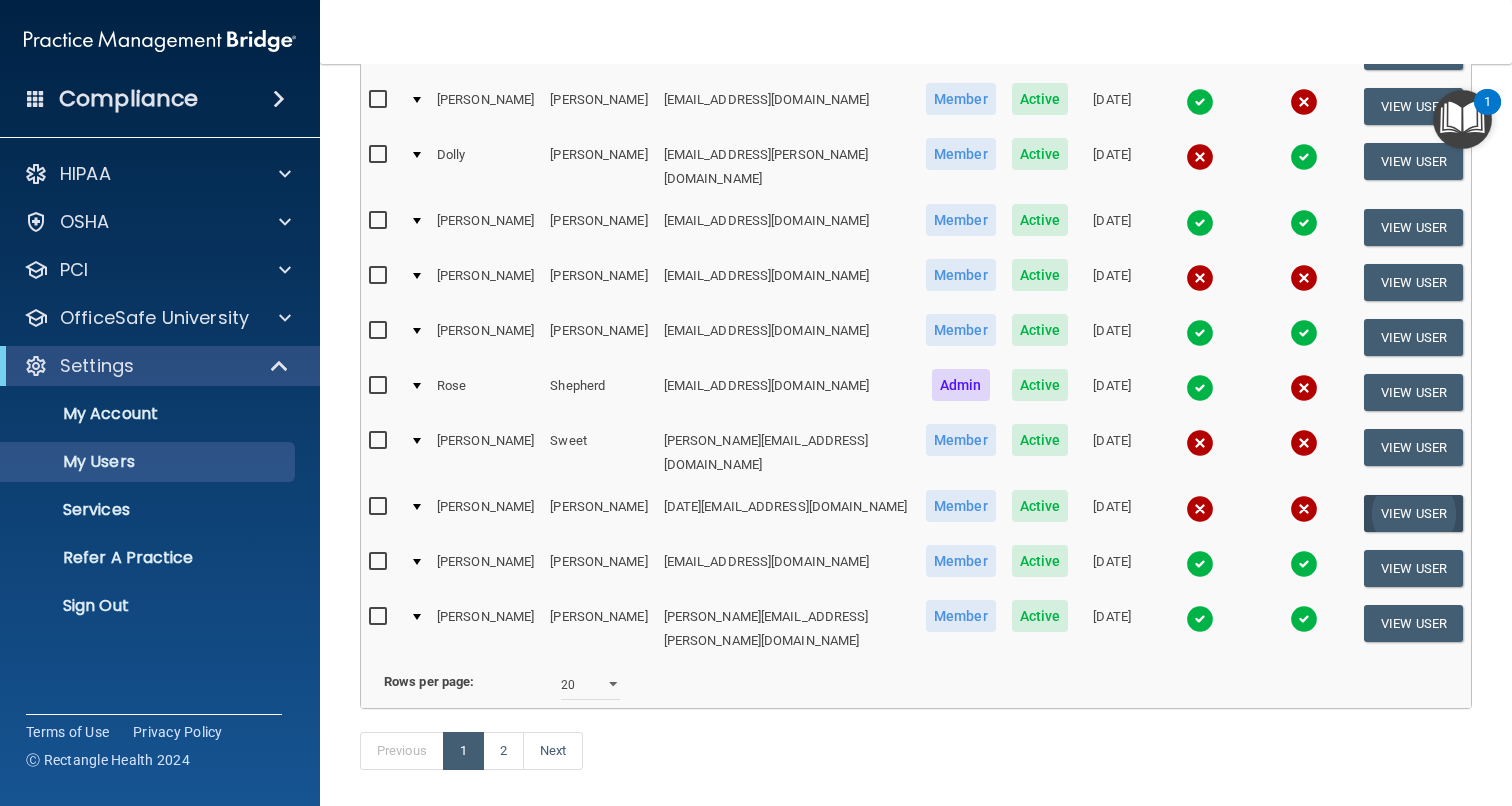 click on "View User" at bounding box center (1413, 513) 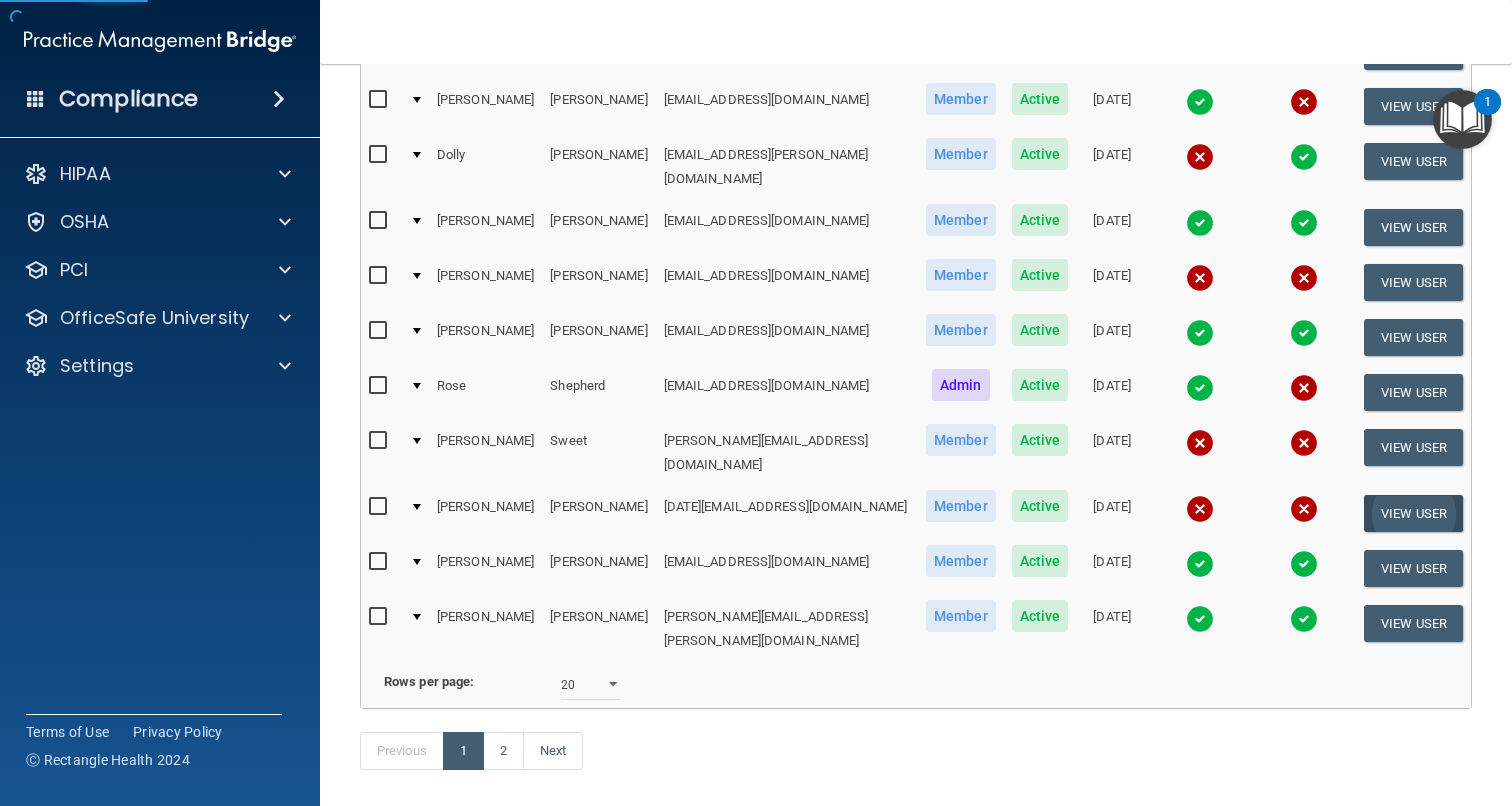 scroll, scrollTop: 0, scrollLeft: 0, axis: both 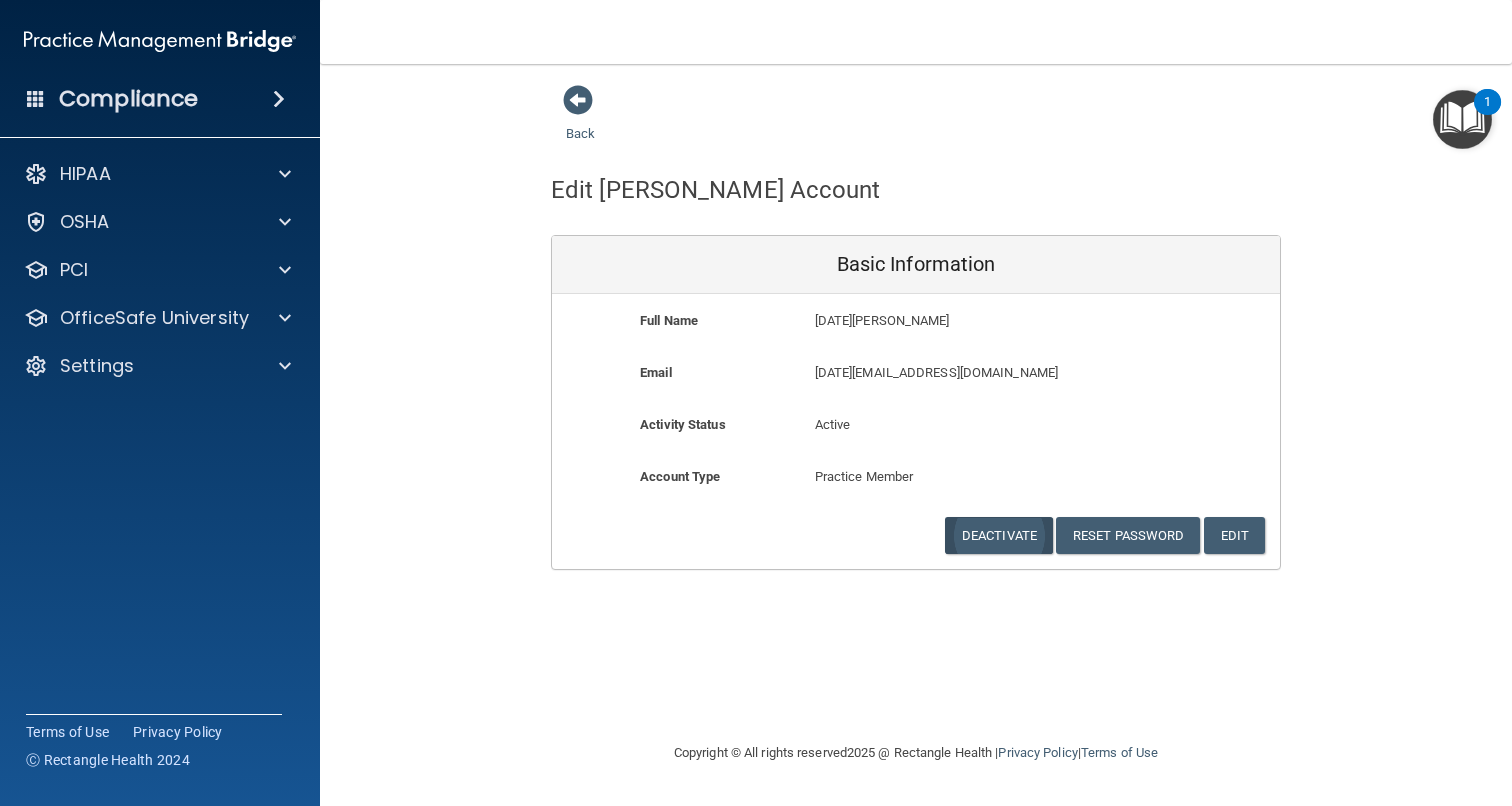 click on "Deactivate" at bounding box center [999, 535] 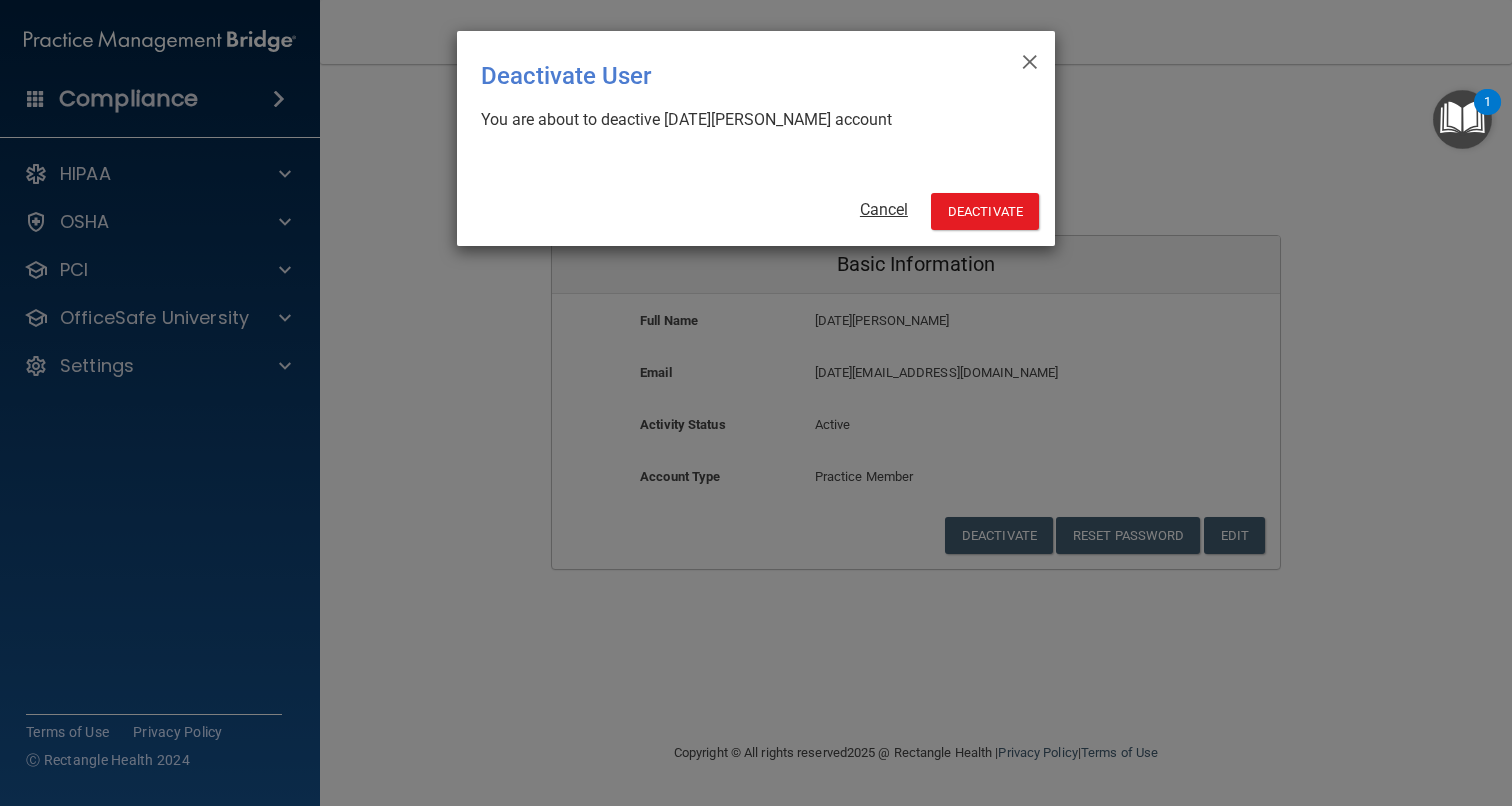 click on "Cancel" at bounding box center (884, 209) 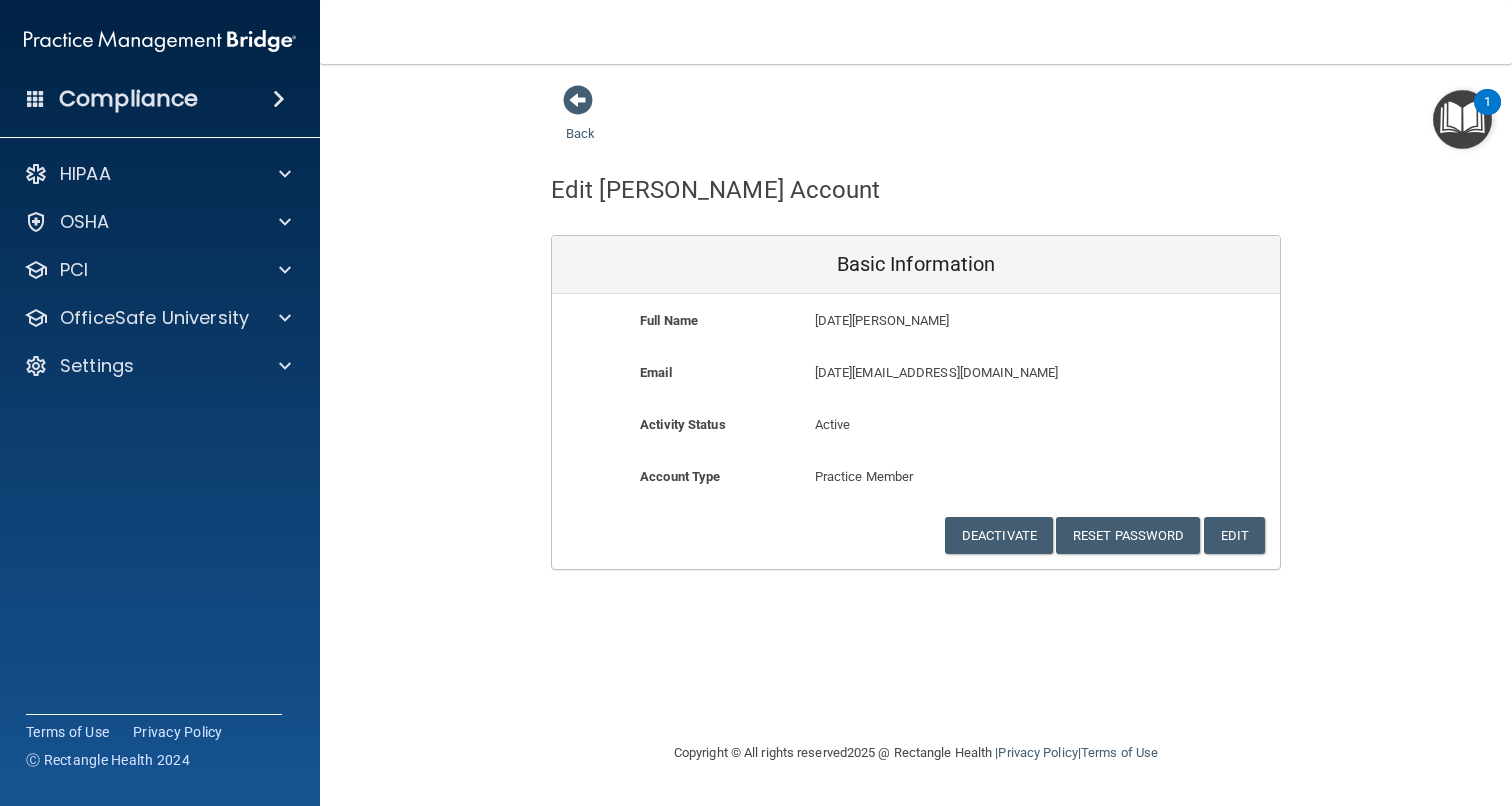 click on "[DATE][EMAIL_ADDRESS][DOMAIN_NAME]" at bounding box center [974, 373] 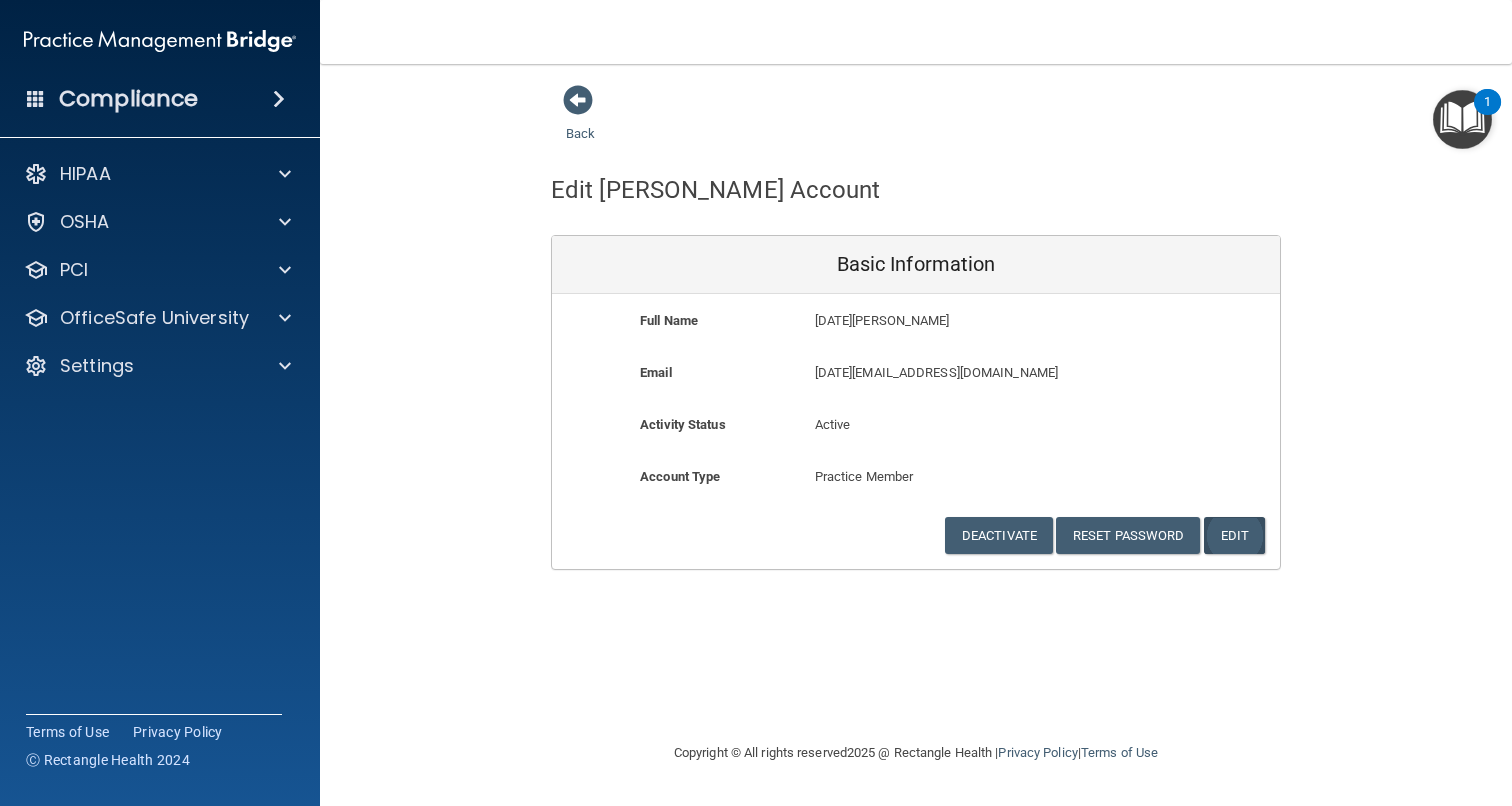 click on "Edit" at bounding box center [1234, 535] 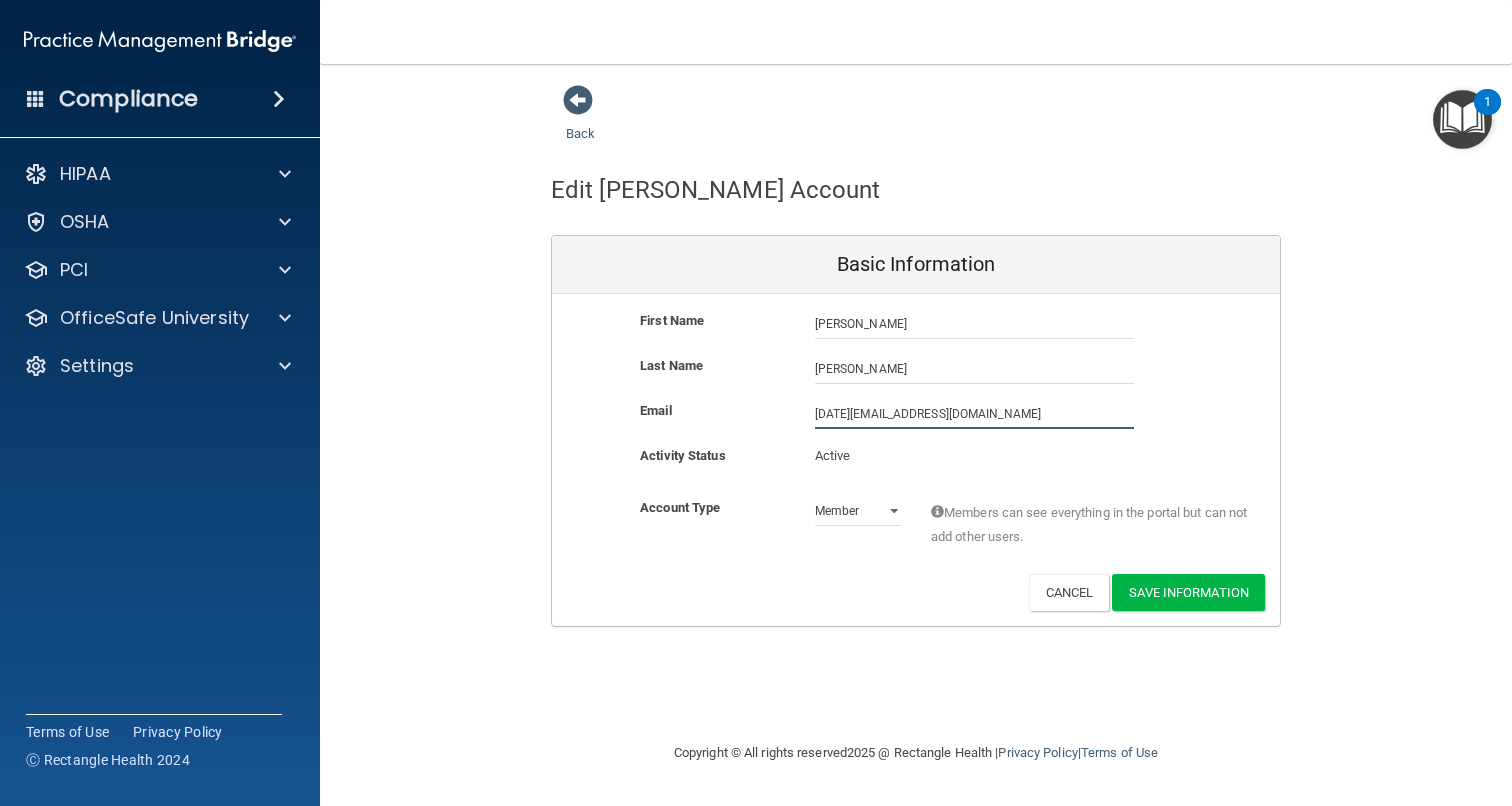 click on "[DATE][EMAIL_ADDRESS][DOMAIN_NAME]" at bounding box center (974, 414) 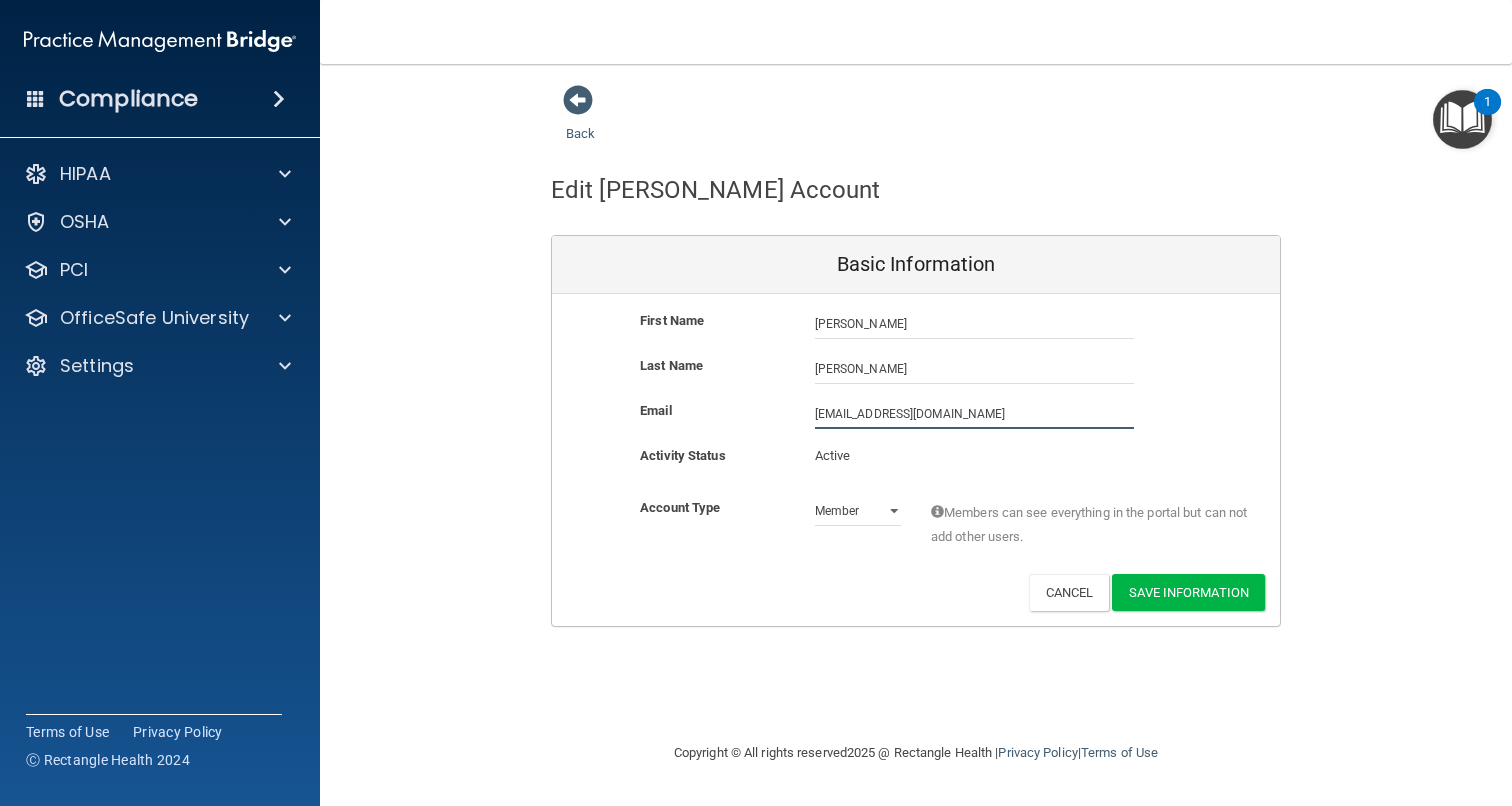 click on "[EMAIL_ADDRESS][DOMAIN_NAME]" at bounding box center (974, 414) 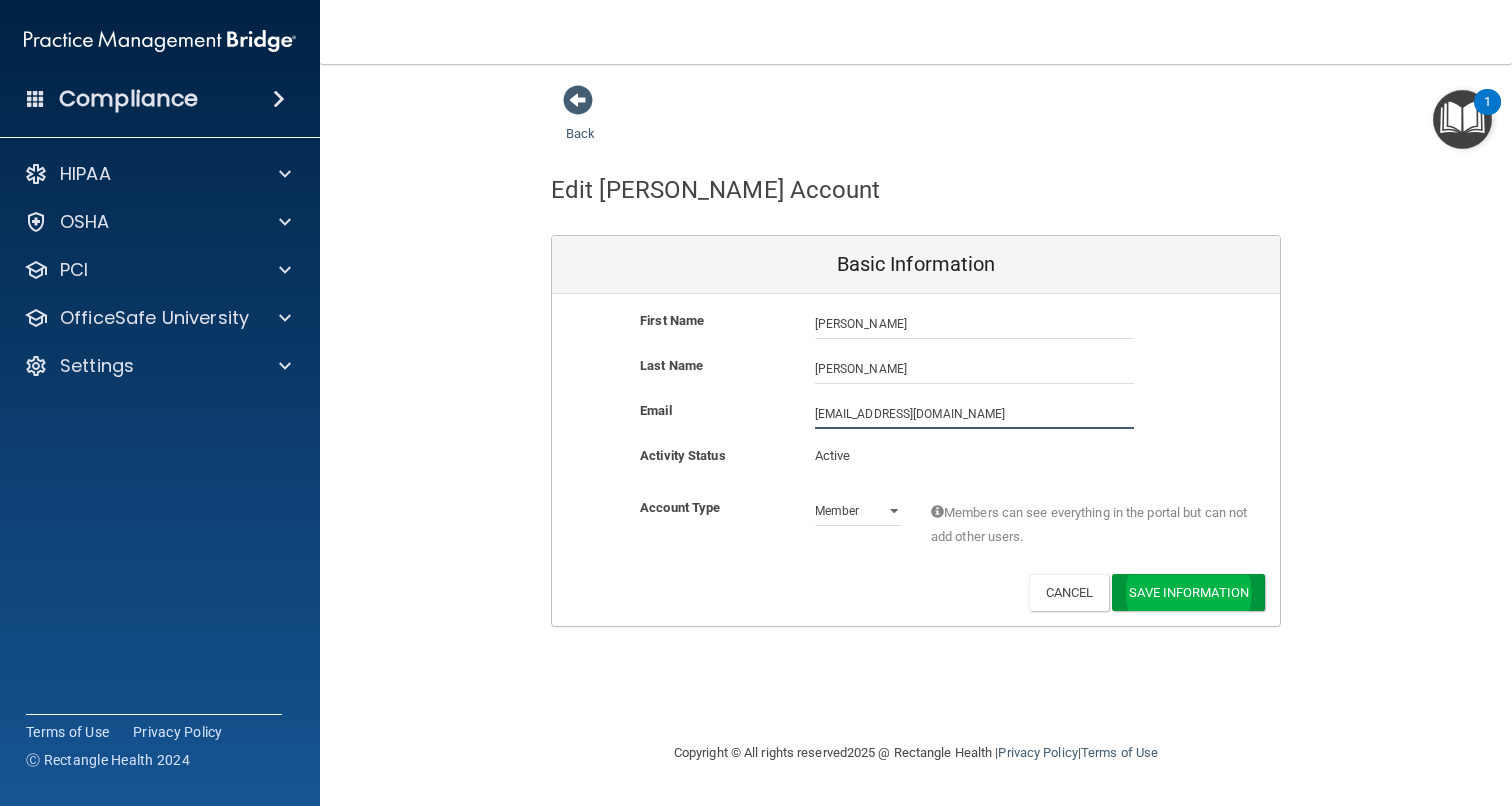 type on "[EMAIL_ADDRESS][DOMAIN_NAME]" 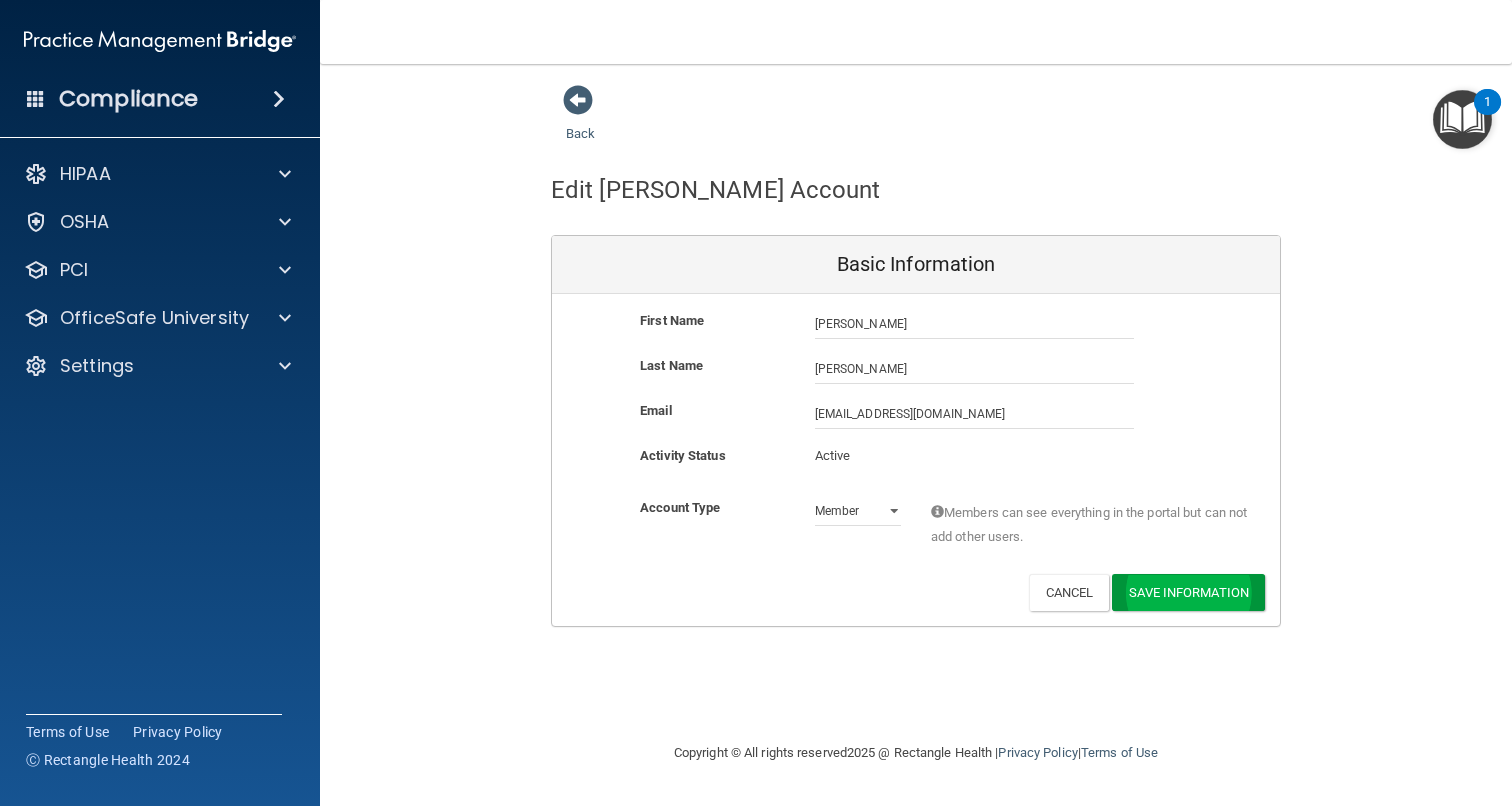 click on "Save Information" at bounding box center [1188, 592] 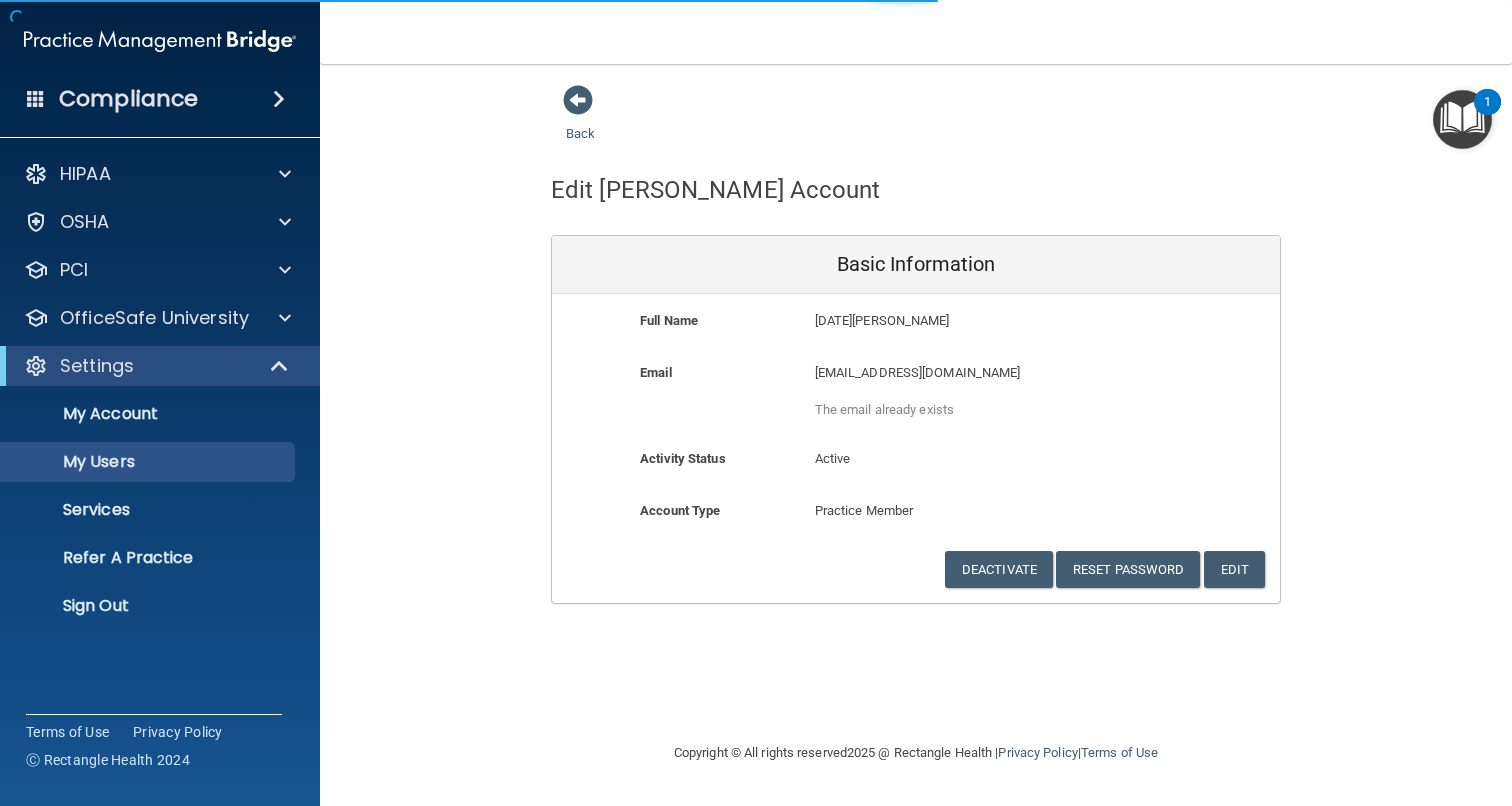 select on "20" 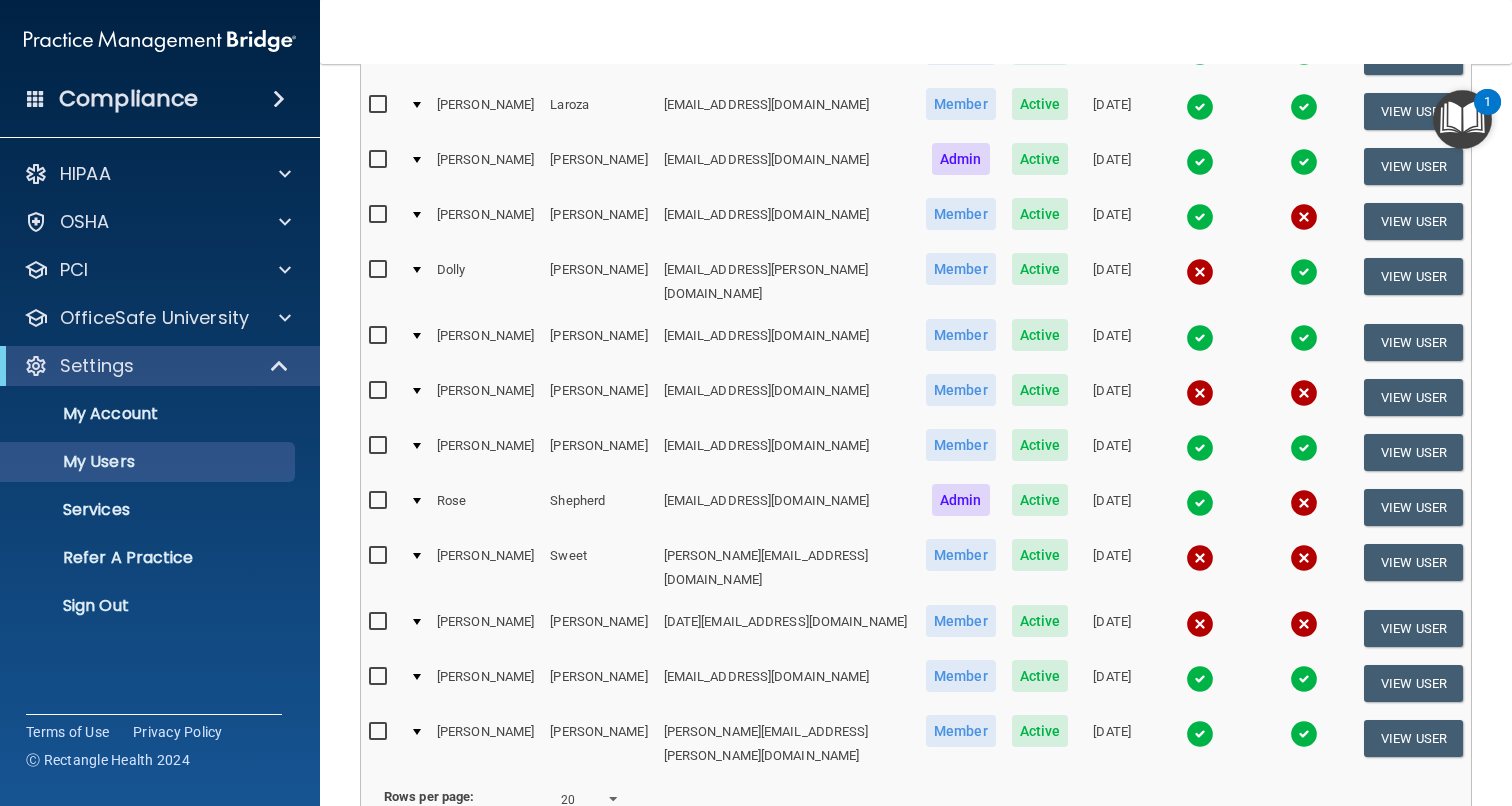 scroll, scrollTop: 791, scrollLeft: 0, axis: vertical 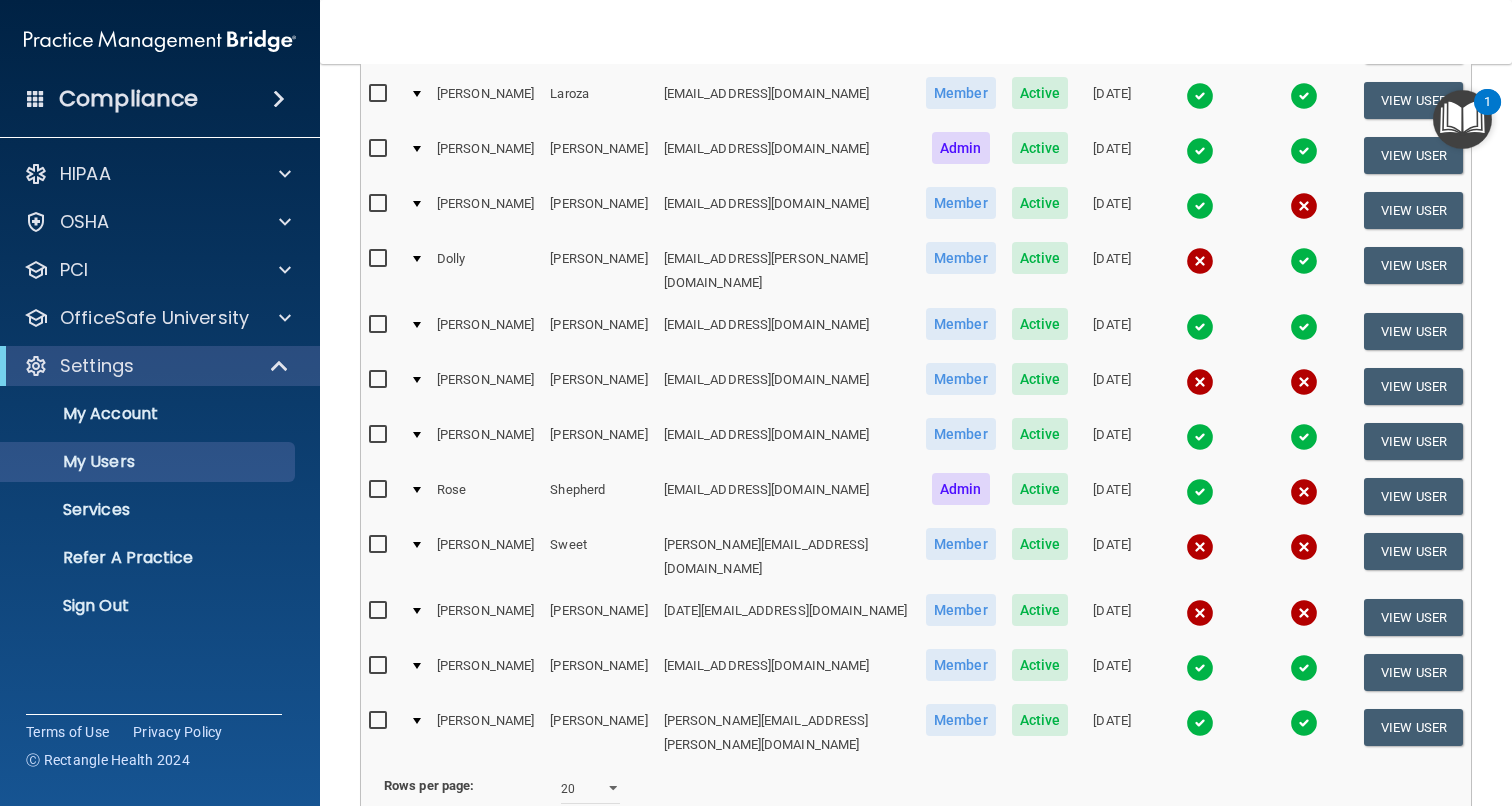 click on "Next" at bounding box center (553, 855) 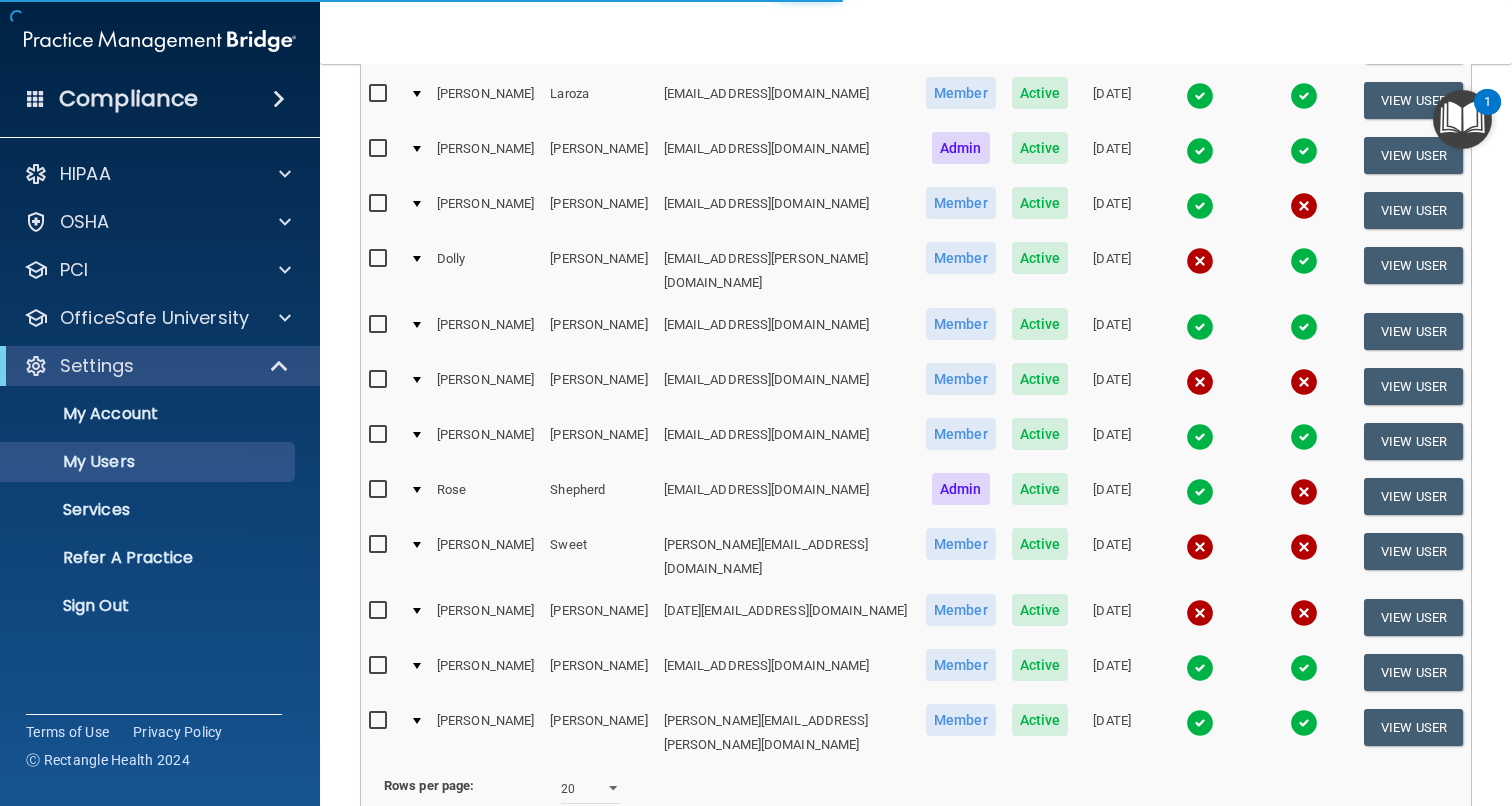 scroll, scrollTop: 0, scrollLeft: 0, axis: both 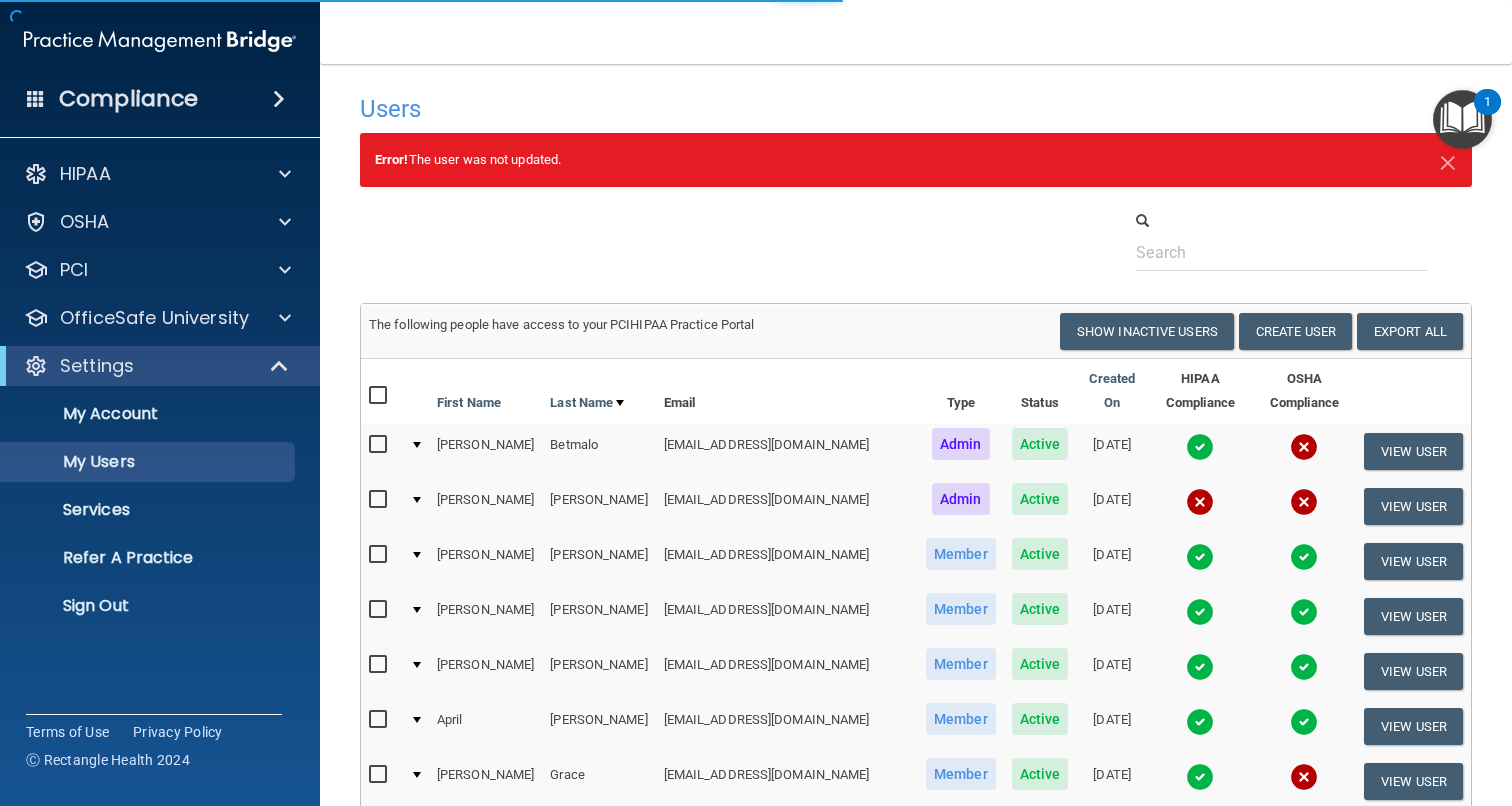 select on "20" 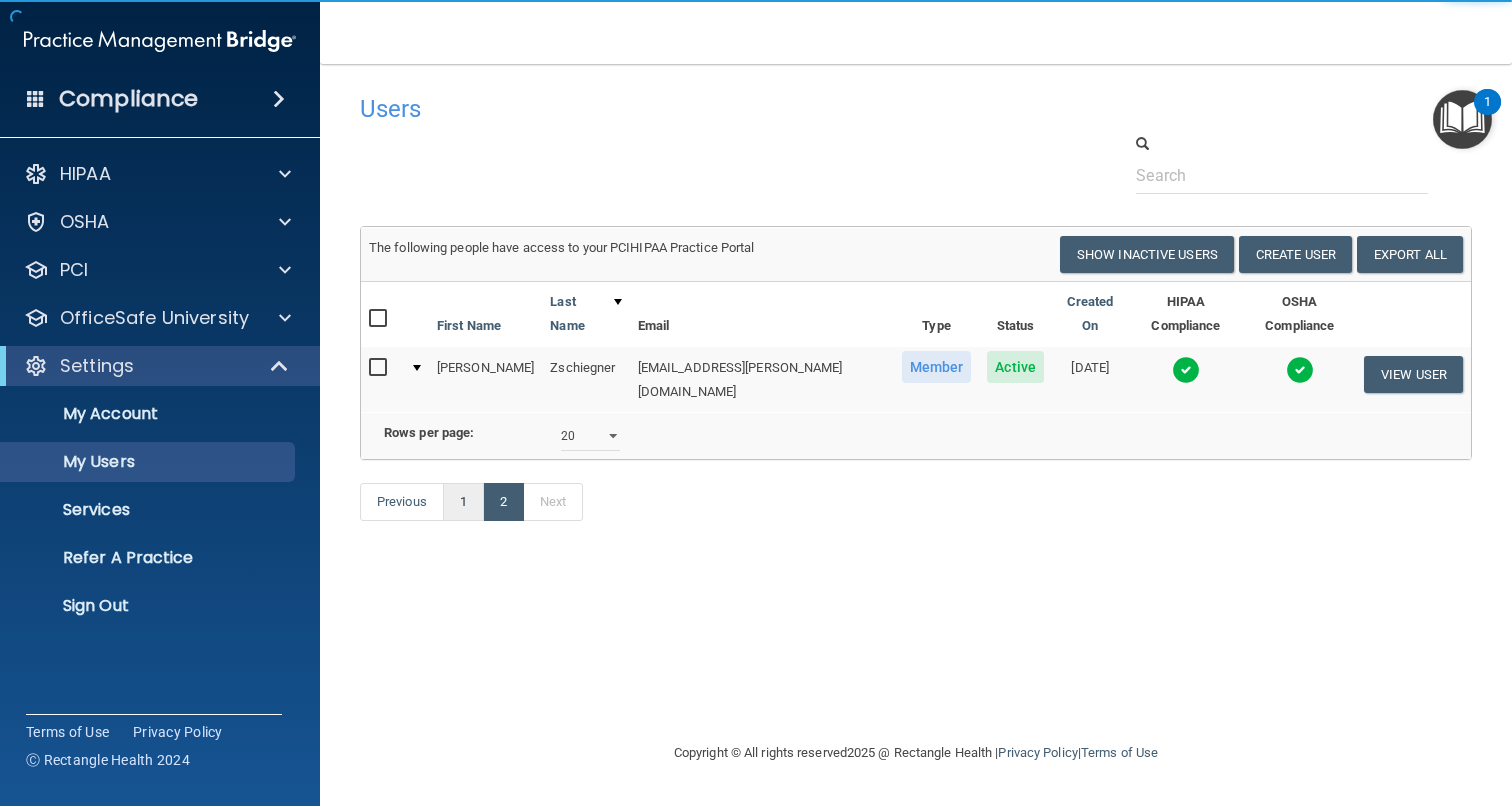 click on "1" at bounding box center (463, 502) 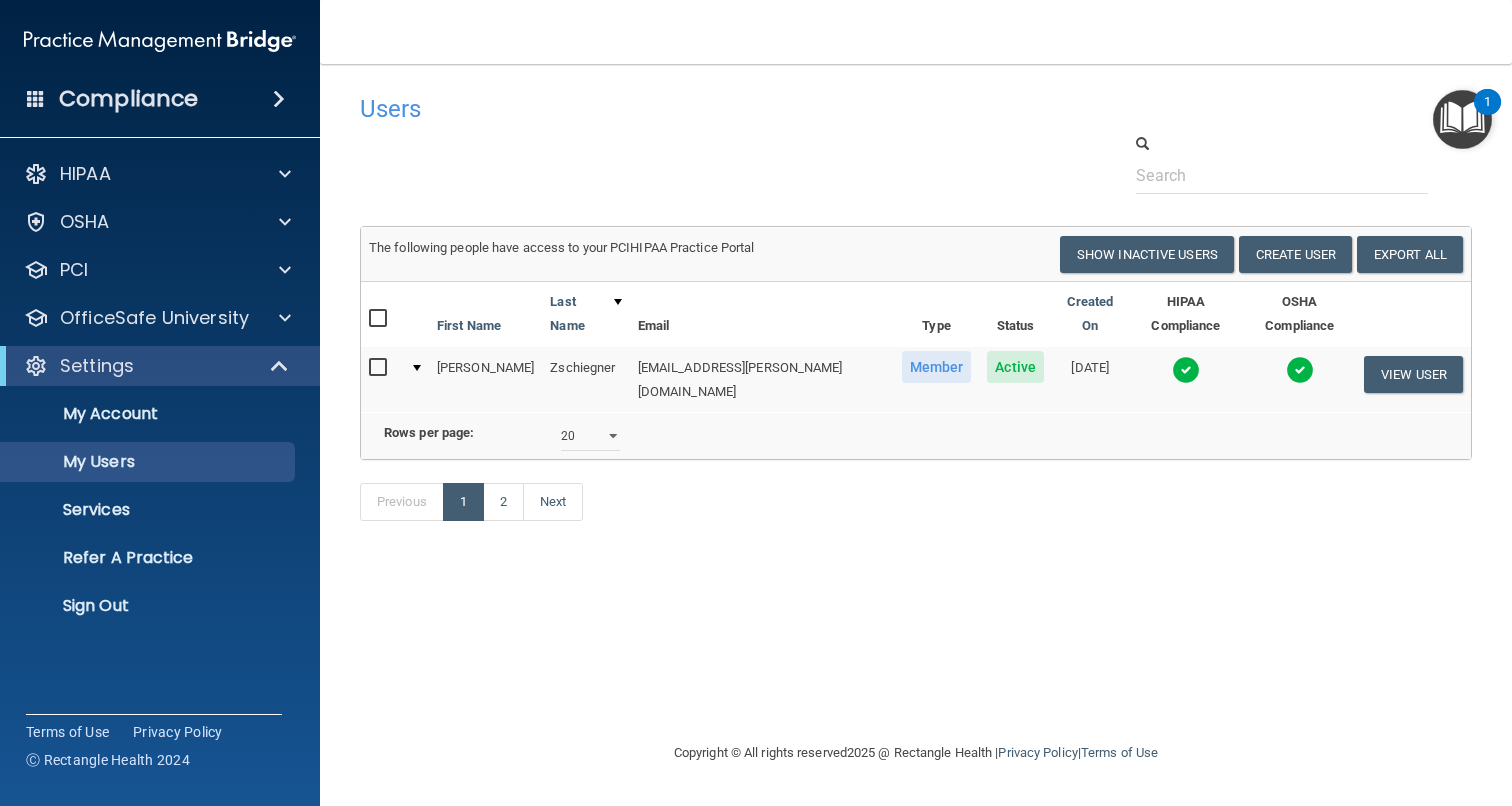 select on "20" 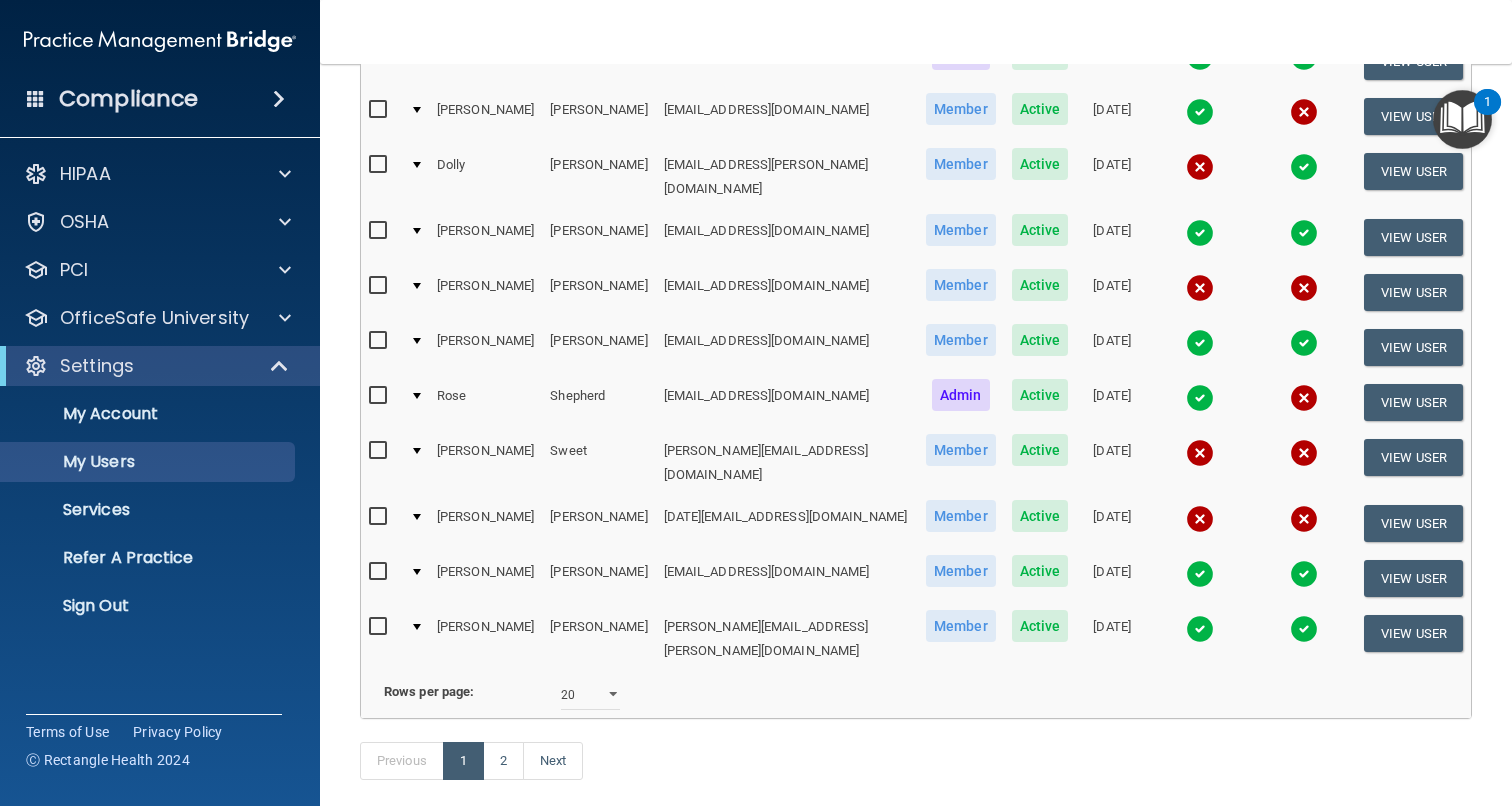 scroll, scrollTop: 812, scrollLeft: 0, axis: vertical 